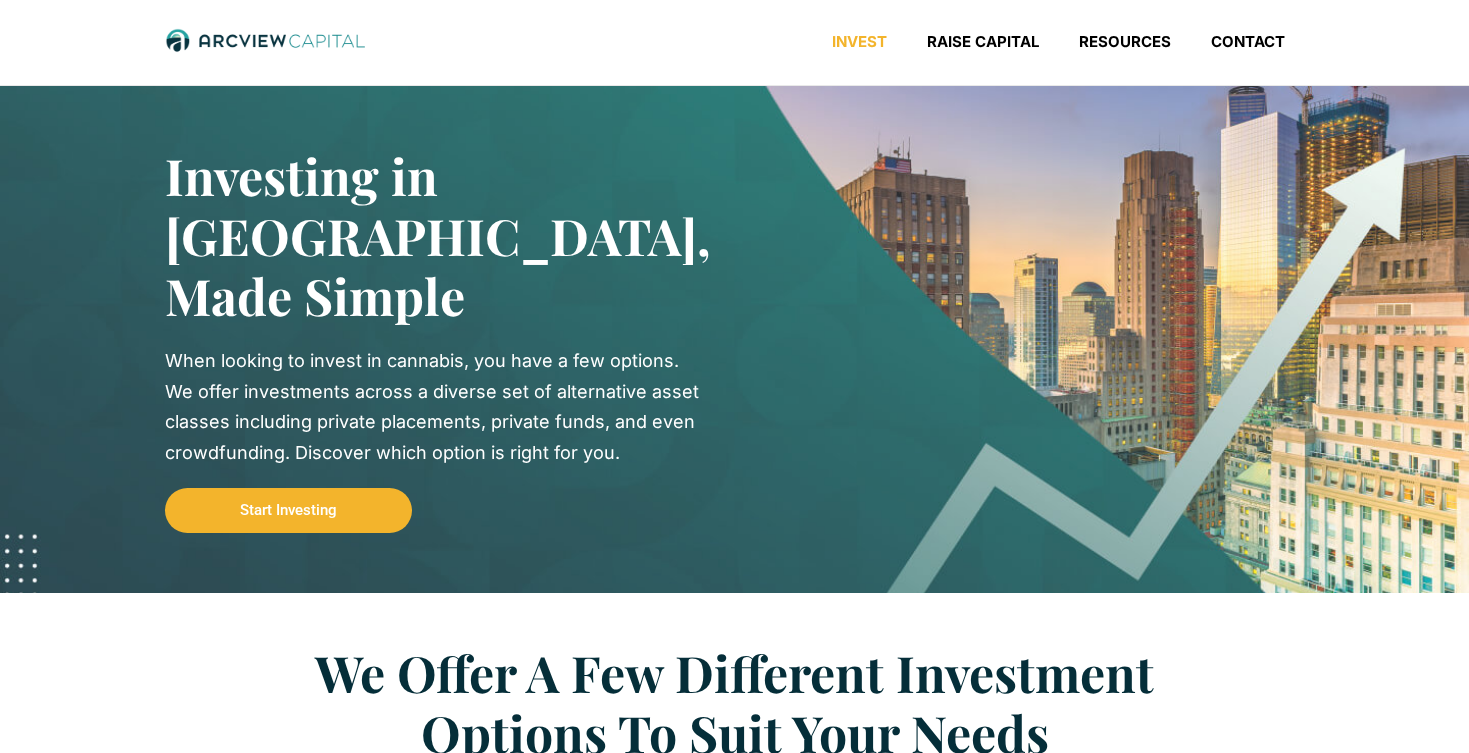 scroll, scrollTop: 0, scrollLeft: 0, axis: both 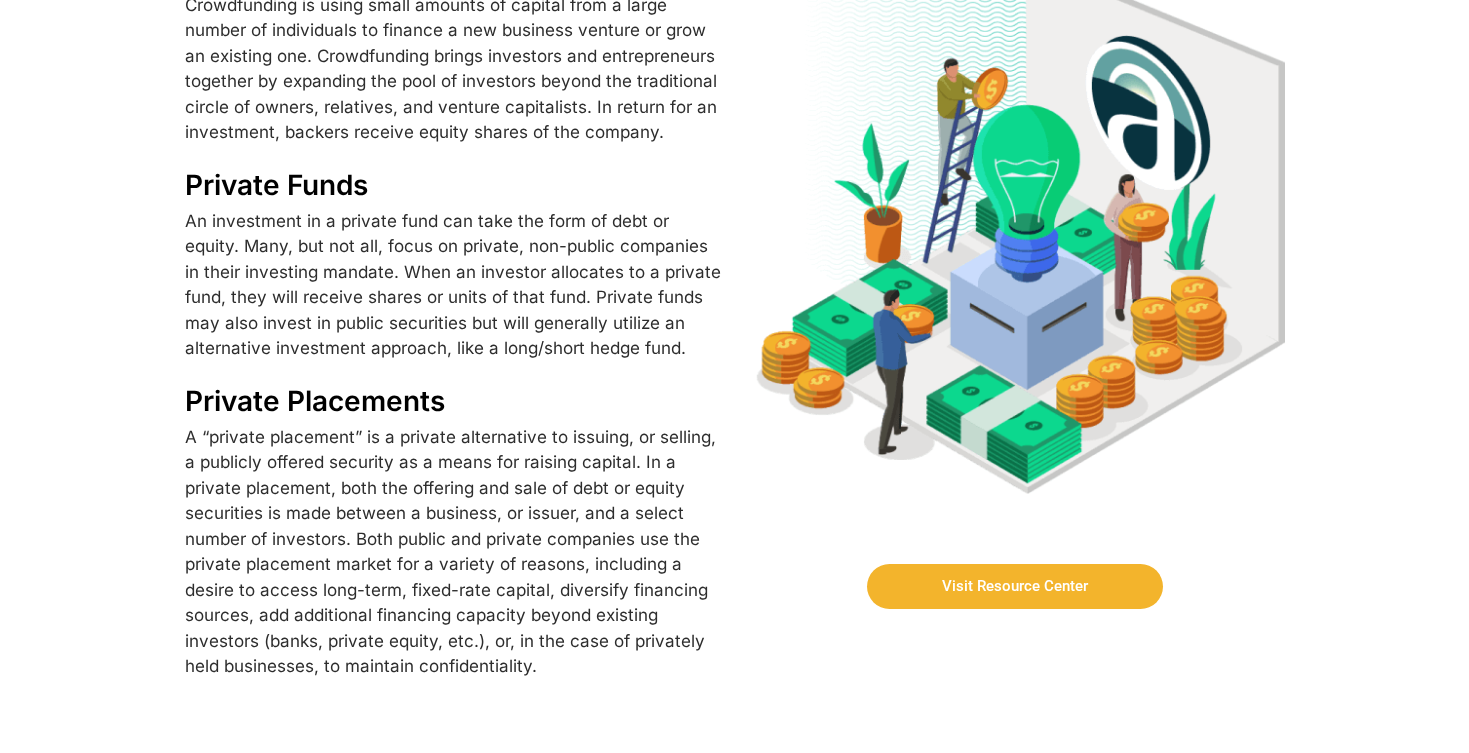 click on "An investment in a private fund can take the form of debt or equity. Many, but not all, focus on private, non-public companies in their investing mandate. When an investor allocates to a private fund, they will receive shares or units of that fund. Private funds may also invest in public securities but will generally utilize an alternative investment approach, like a long/short hedge fund." at bounding box center [455, 285] 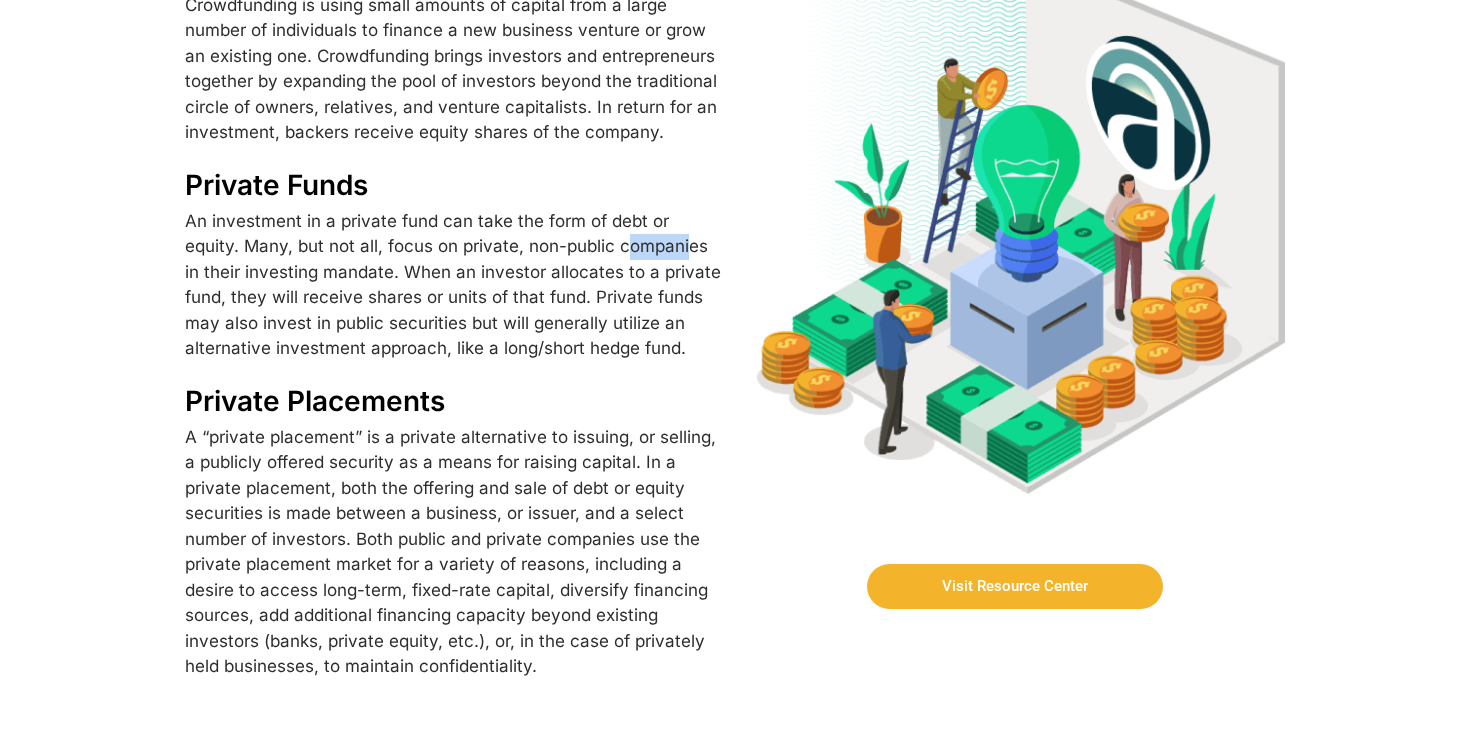 click on "An investment in a private fund can take the form of debt or equity. Many, but not all, focus on private, non-public companies in their investing mandate. When an investor allocates to a private fund, they will receive shares or units of that fund. Private funds may also invest in public securities but will generally utilize an alternative investment approach, like a long/short hedge fund." at bounding box center [455, 285] 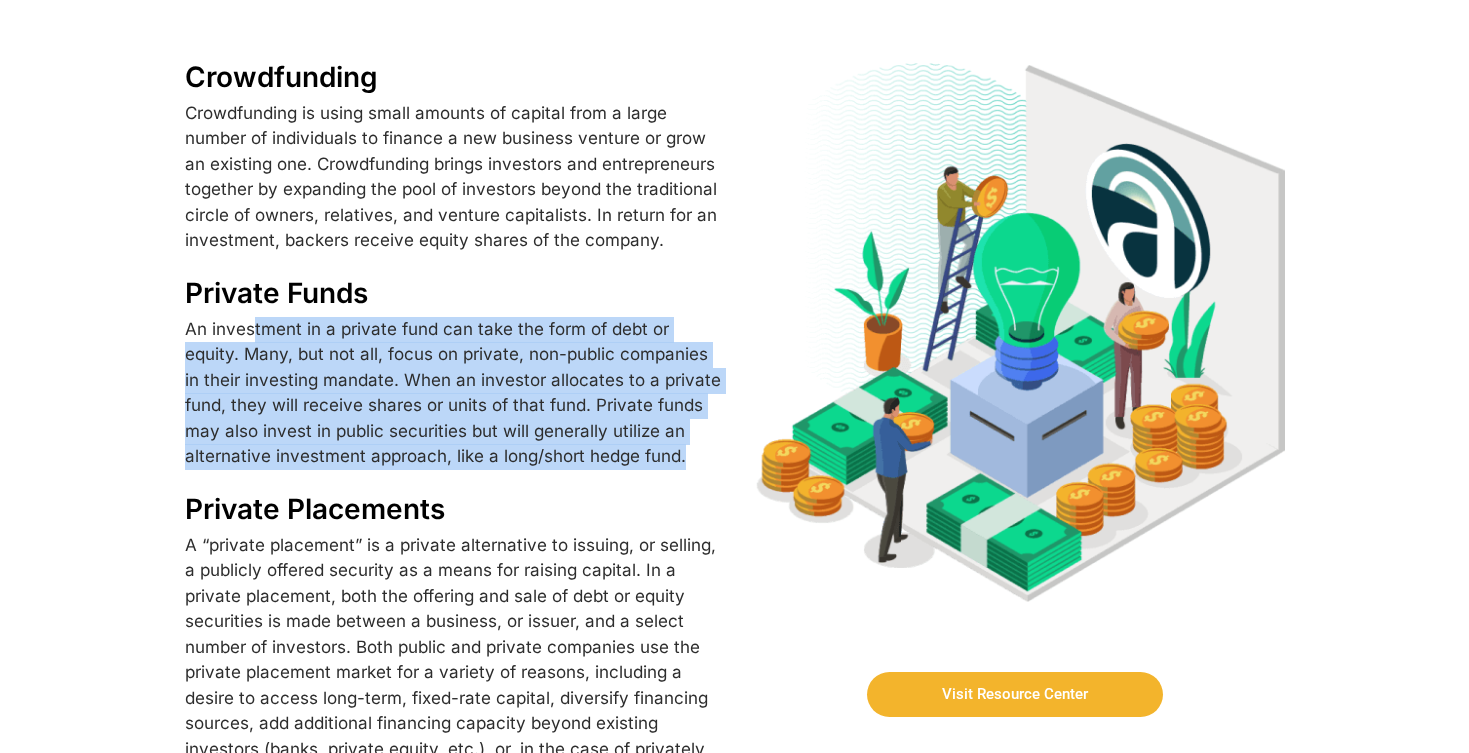 scroll, scrollTop: 1020, scrollLeft: 0, axis: vertical 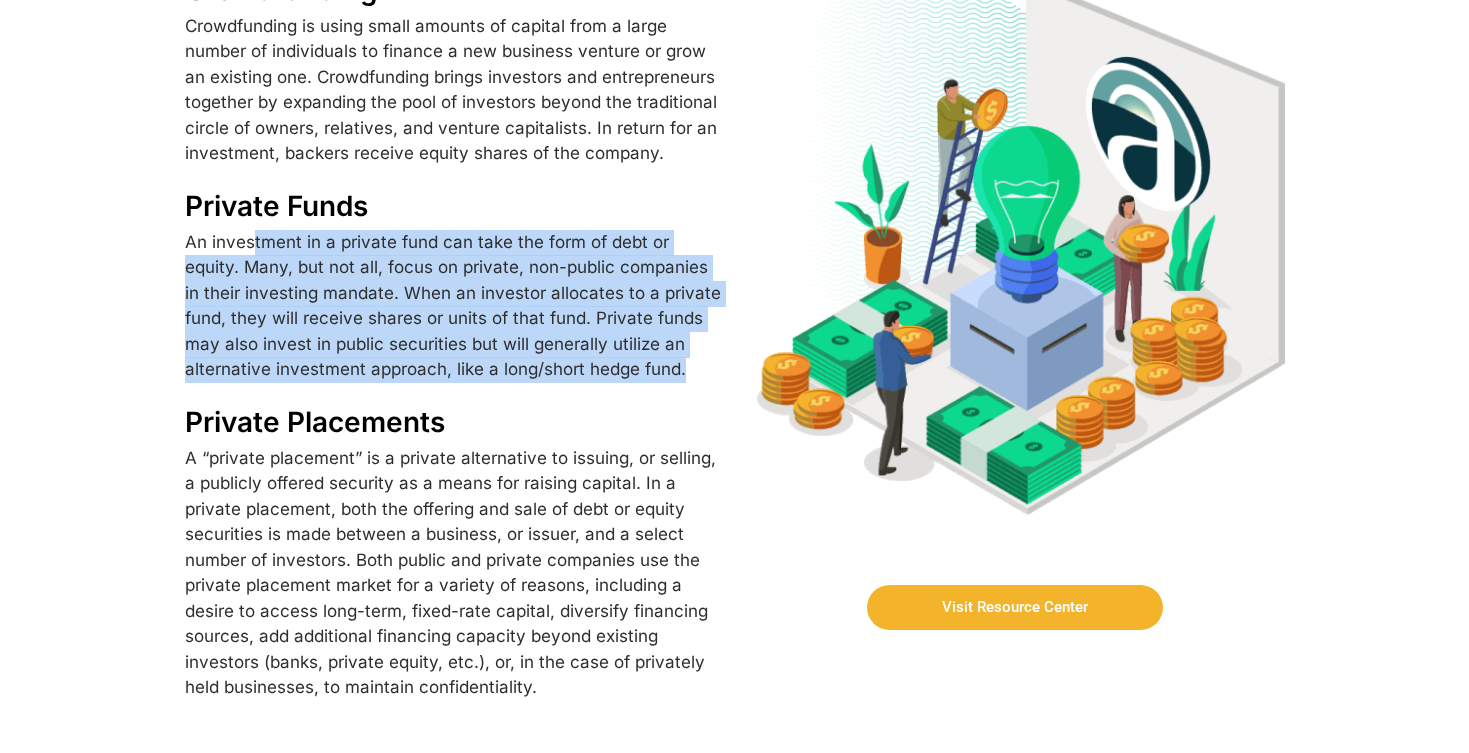click on "Visit Resource Center" at bounding box center [1015, 607] 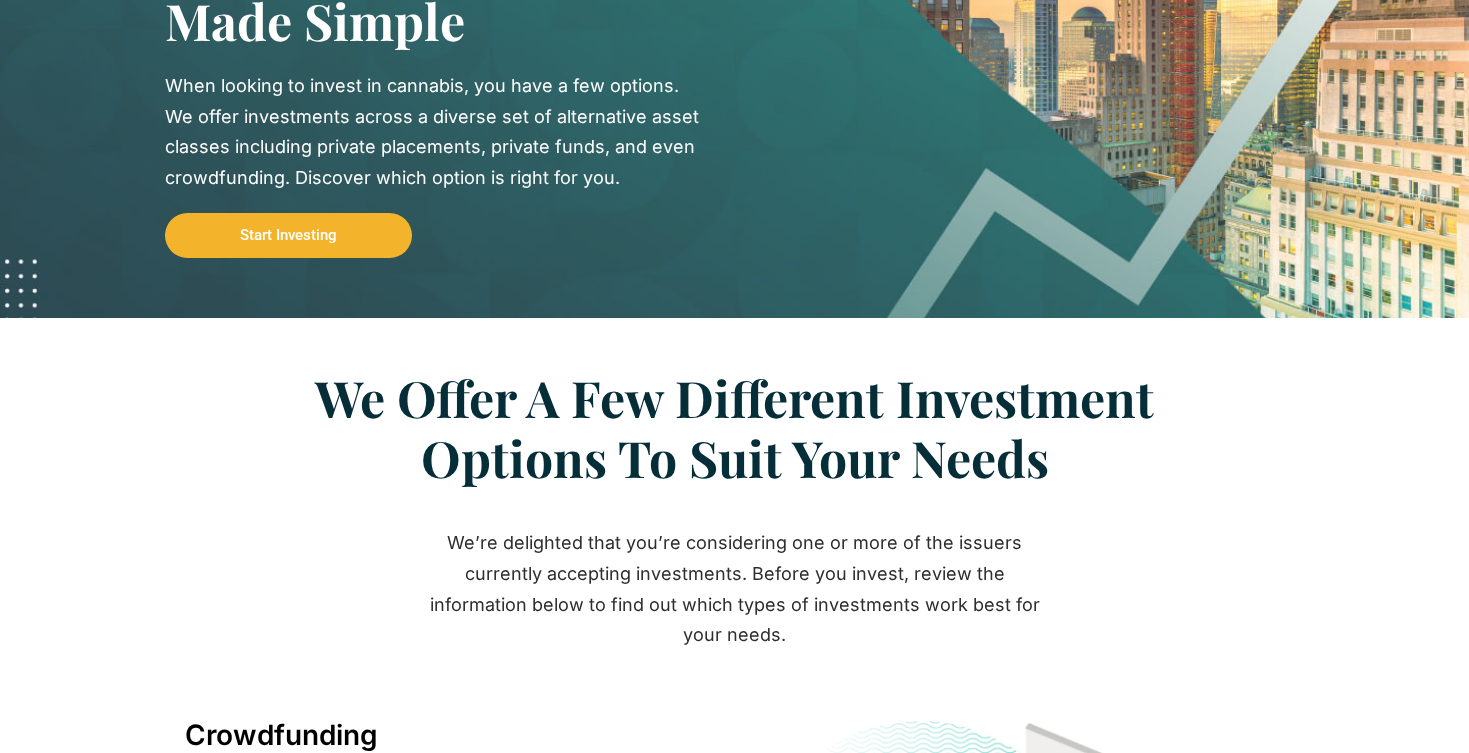 scroll, scrollTop: 0, scrollLeft: 0, axis: both 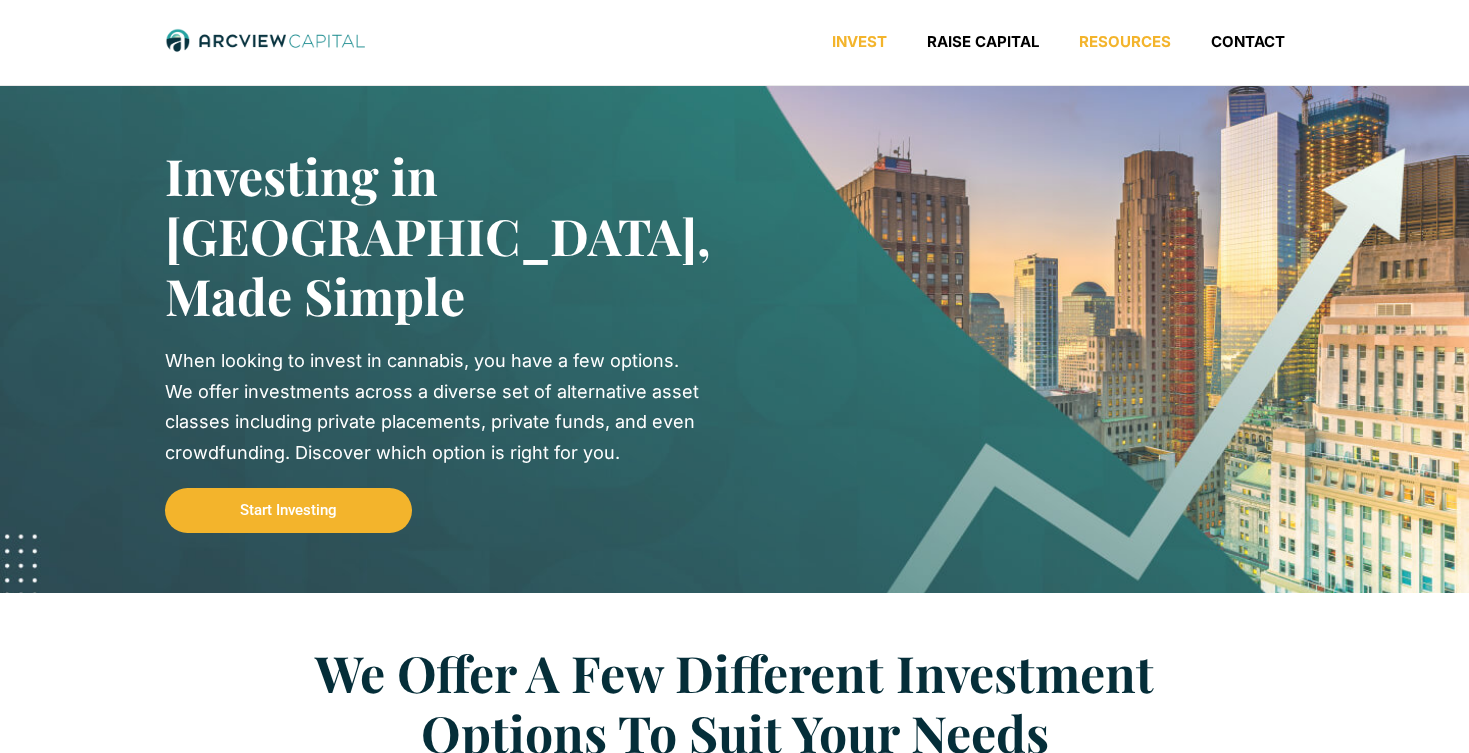 click on "Resources" 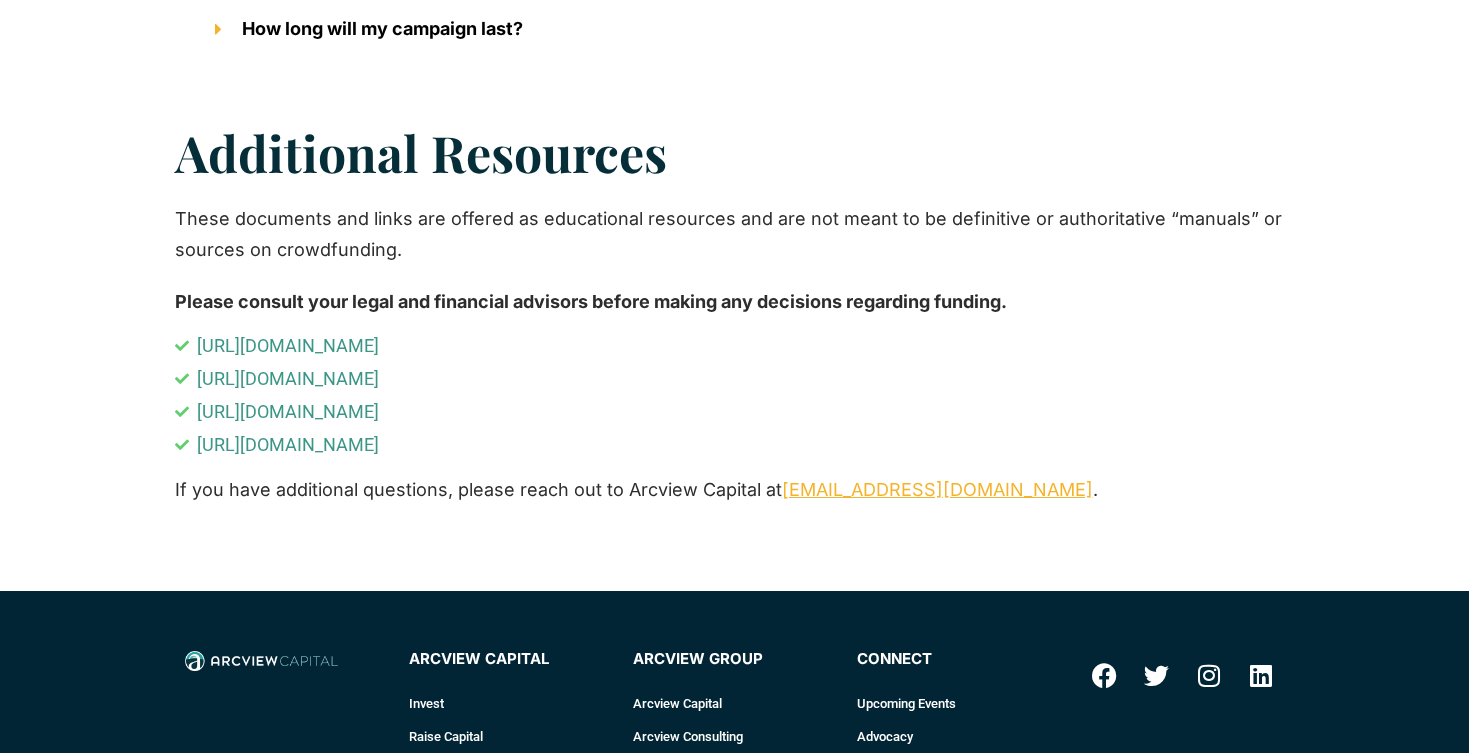 scroll, scrollTop: 3728, scrollLeft: 0, axis: vertical 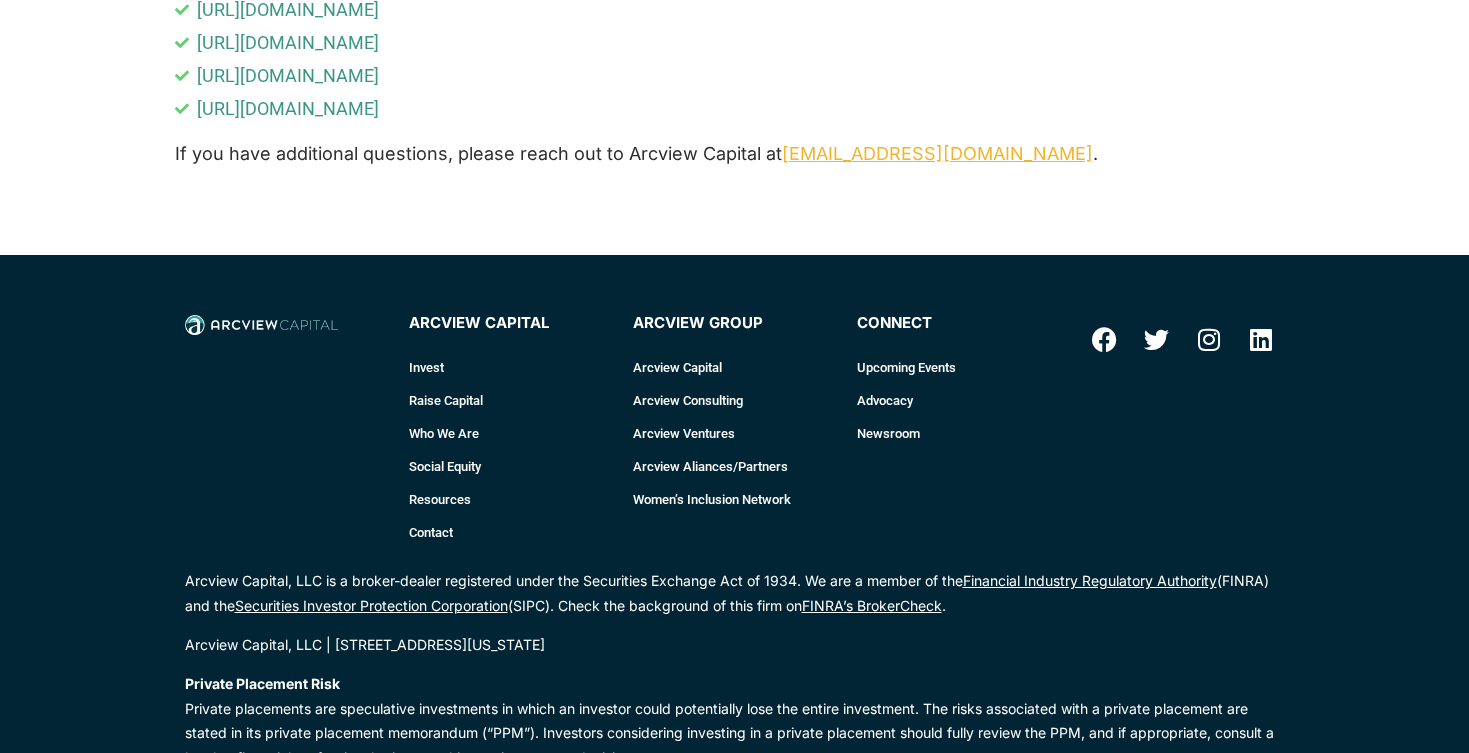 click on "Invest" 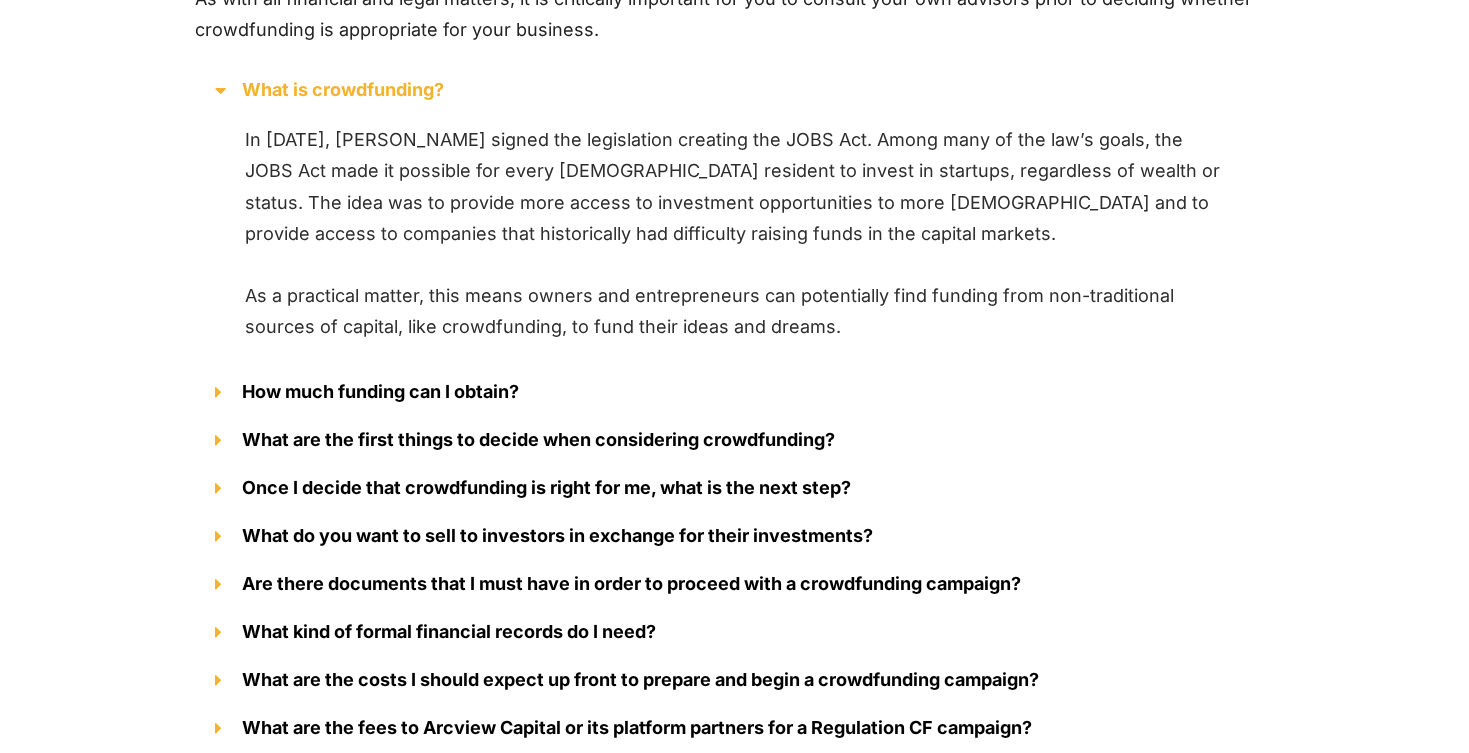scroll, scrollTop: 2199, scrollLeft: 0, axis: vertical 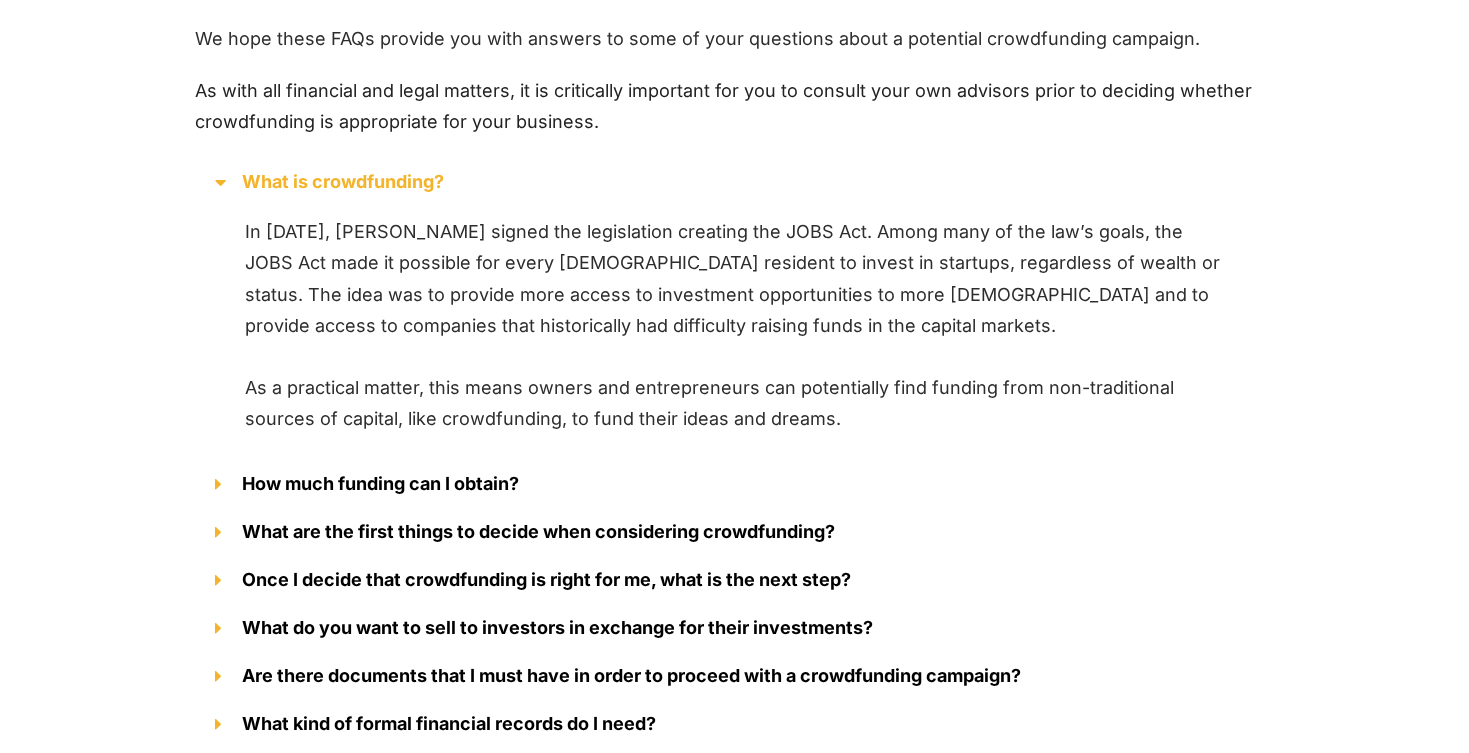 click on "How much funding can I obtain?" at bounding box center [380, 483] 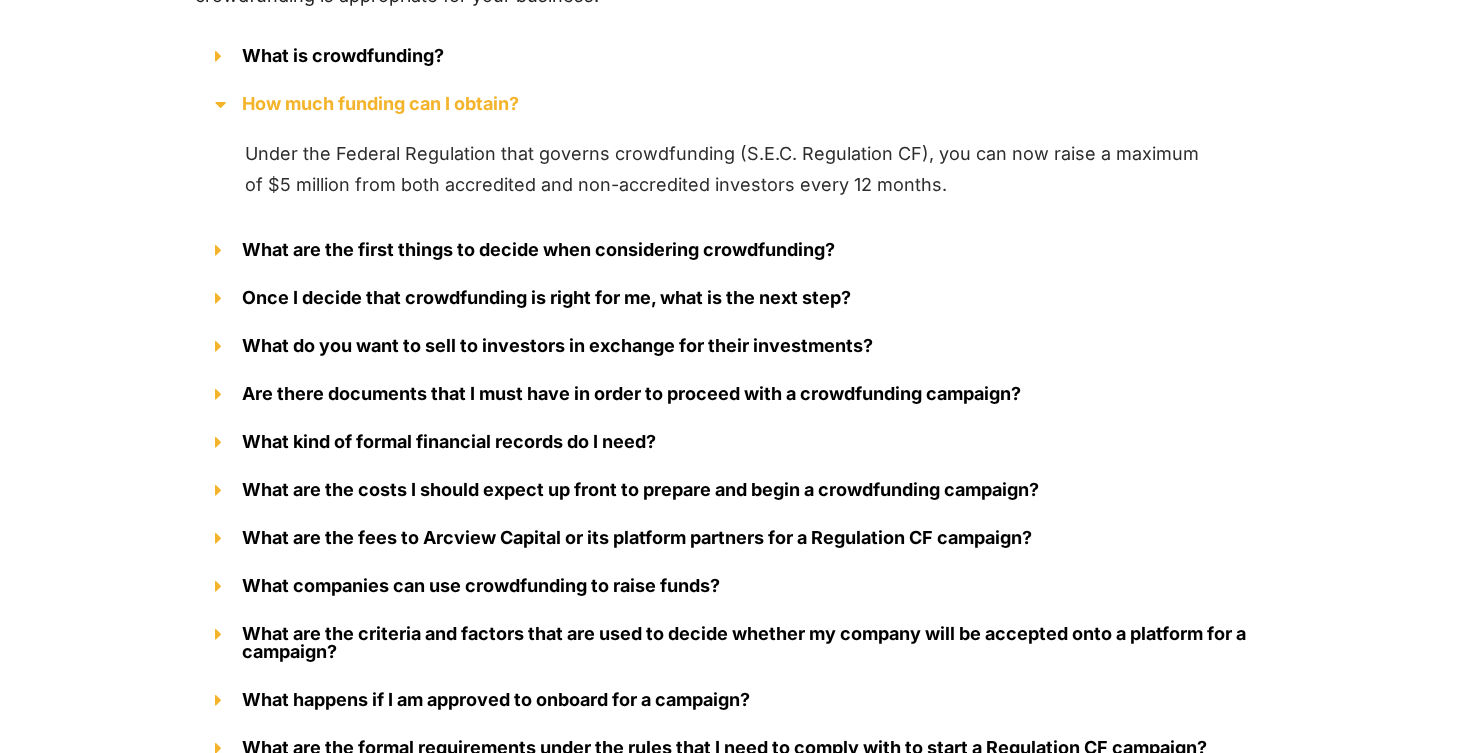 scroll, scrollTop: 2481, scrollLeft: 0, axis: vertical 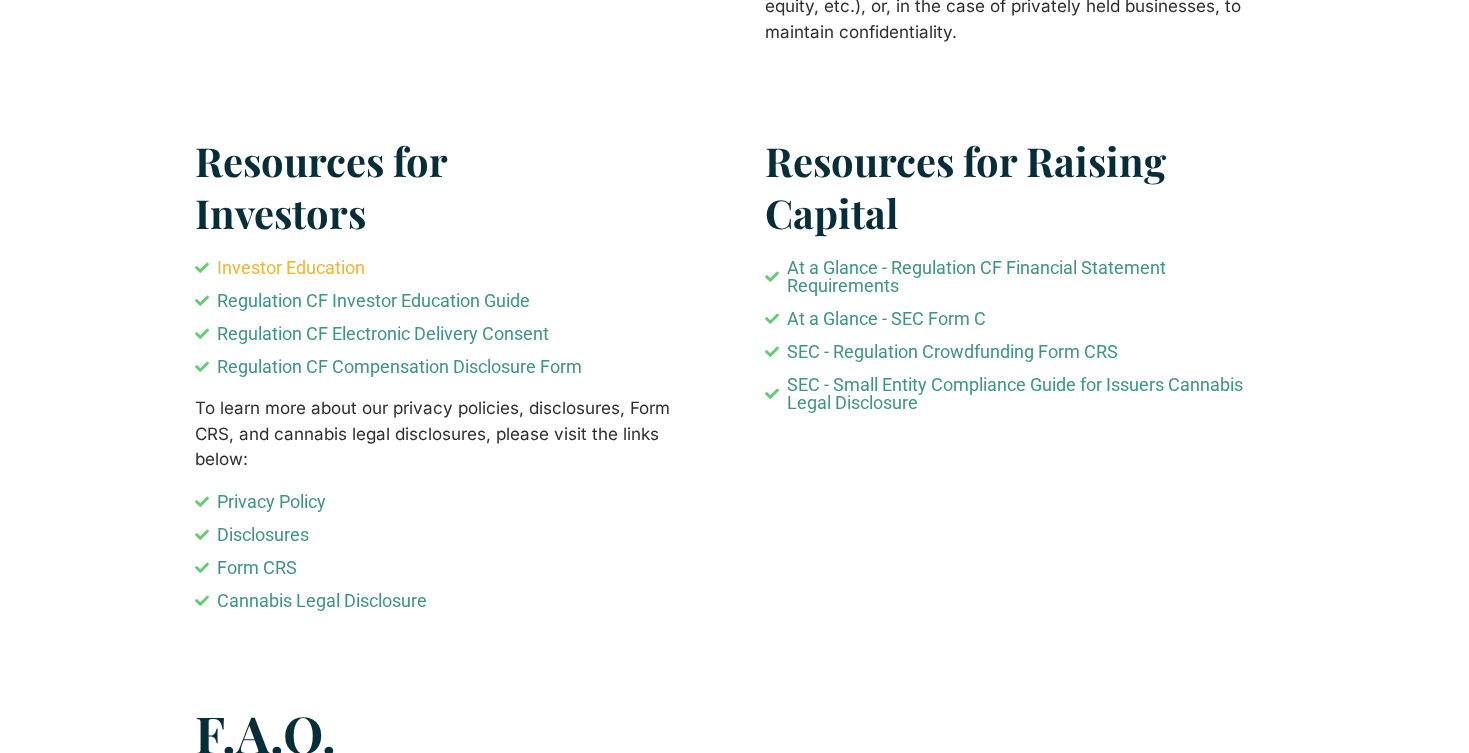 click on "Investor Education" at bounding box center [288, 268] 